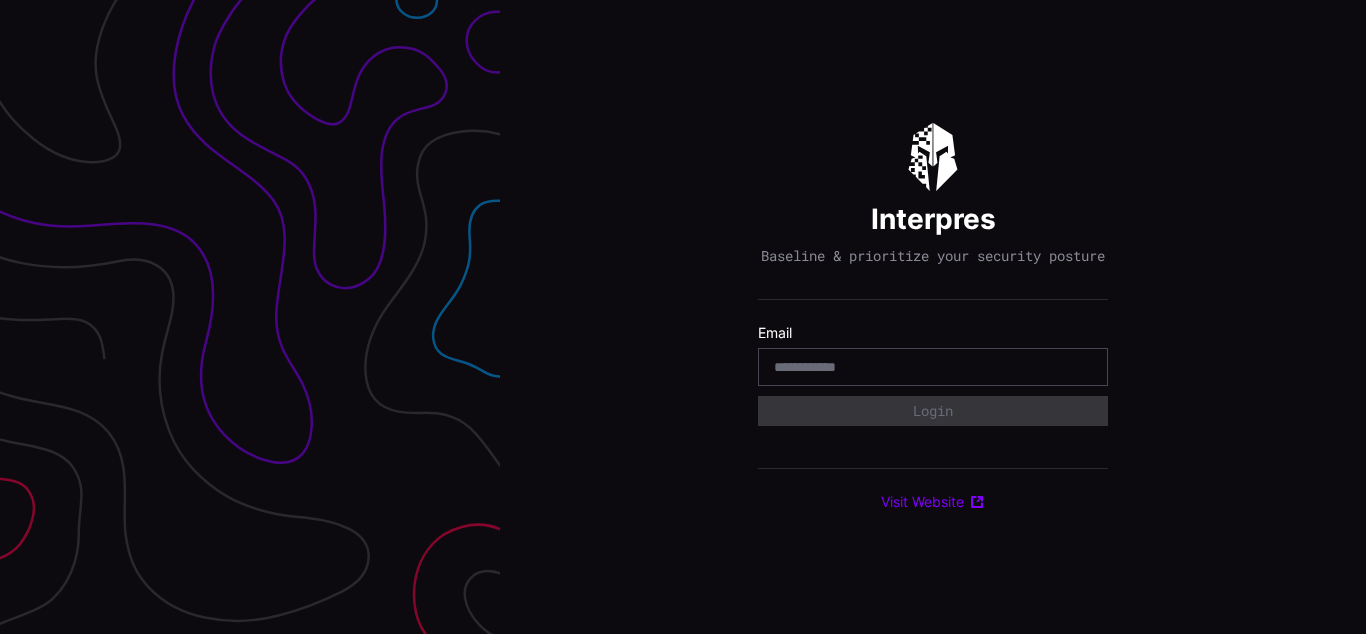 scroll, scrollTop: 0, scrollLeft: 0, axis: both 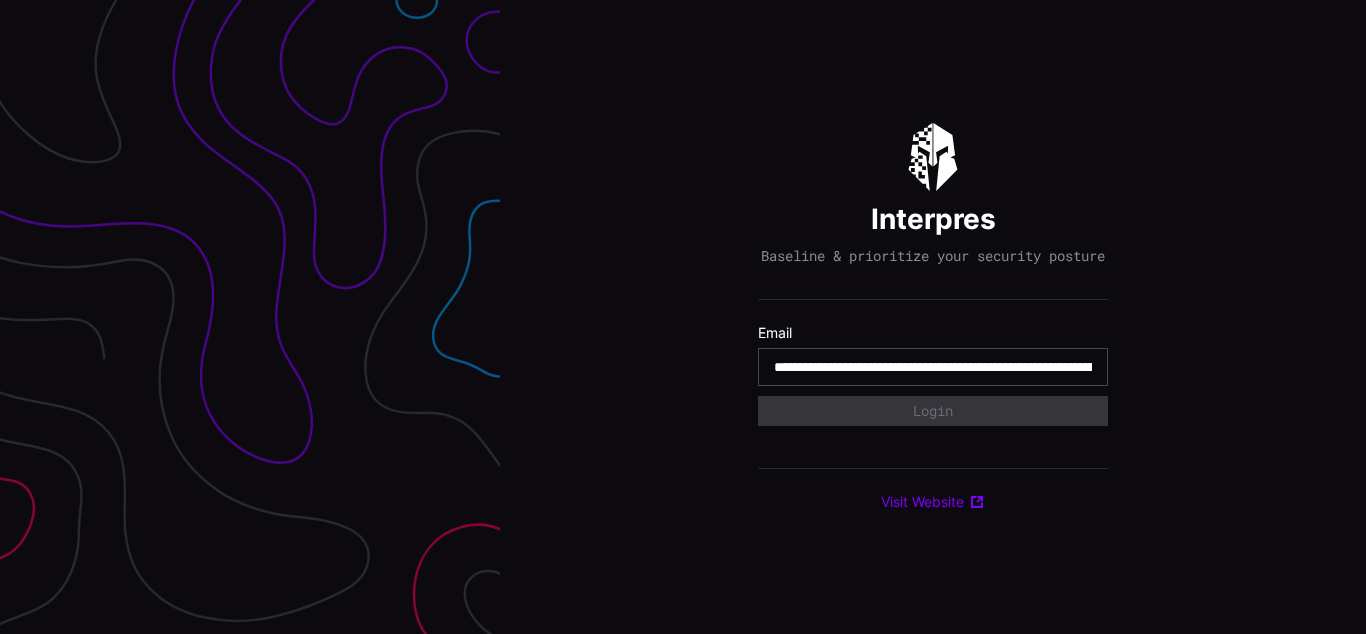 type on "**********" 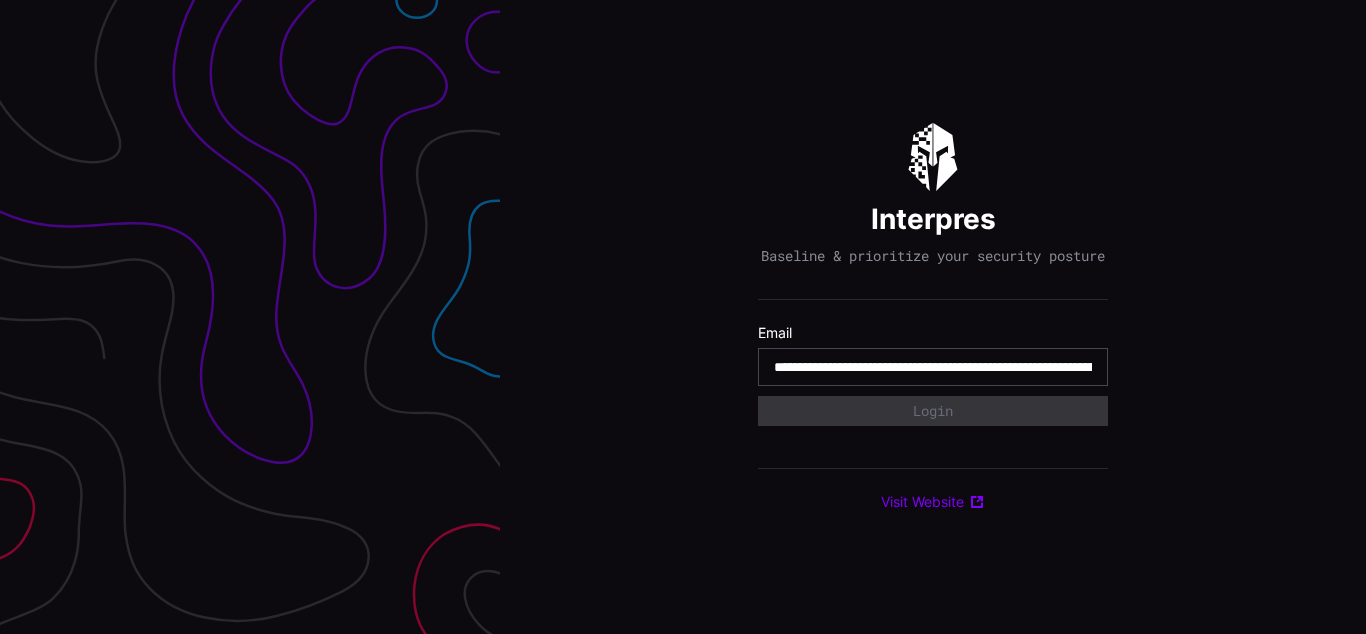 click on "**********" at bounding box center [933, 367] 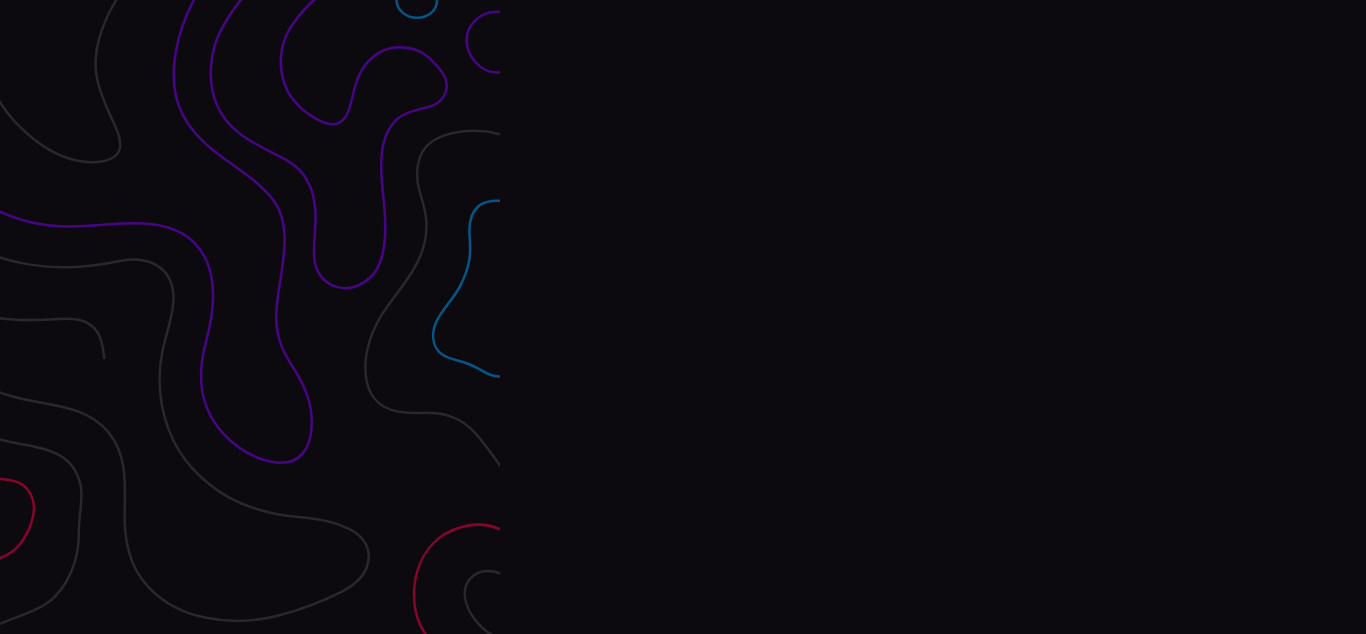 scroll, scrollTop: 0, scrollLeft: 0, axis: both 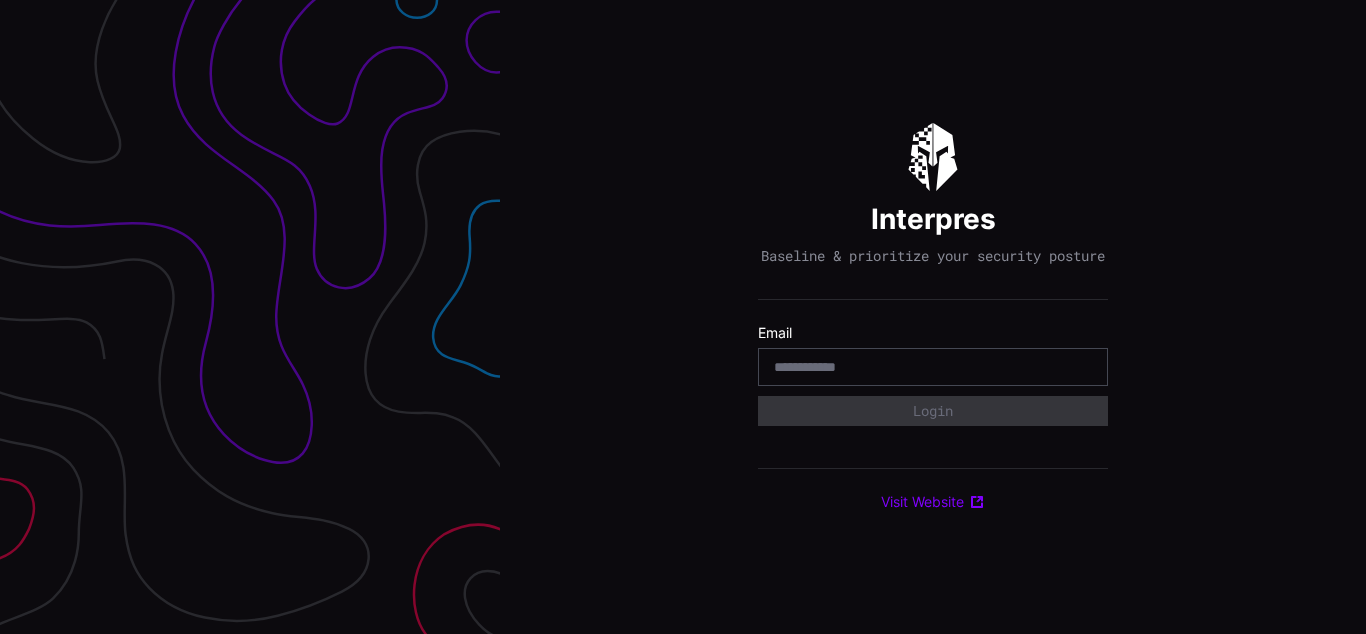 click on "Interpres Baseline & prioritize your security posture Email Login Visit Website" at bounding box center [933, 317] 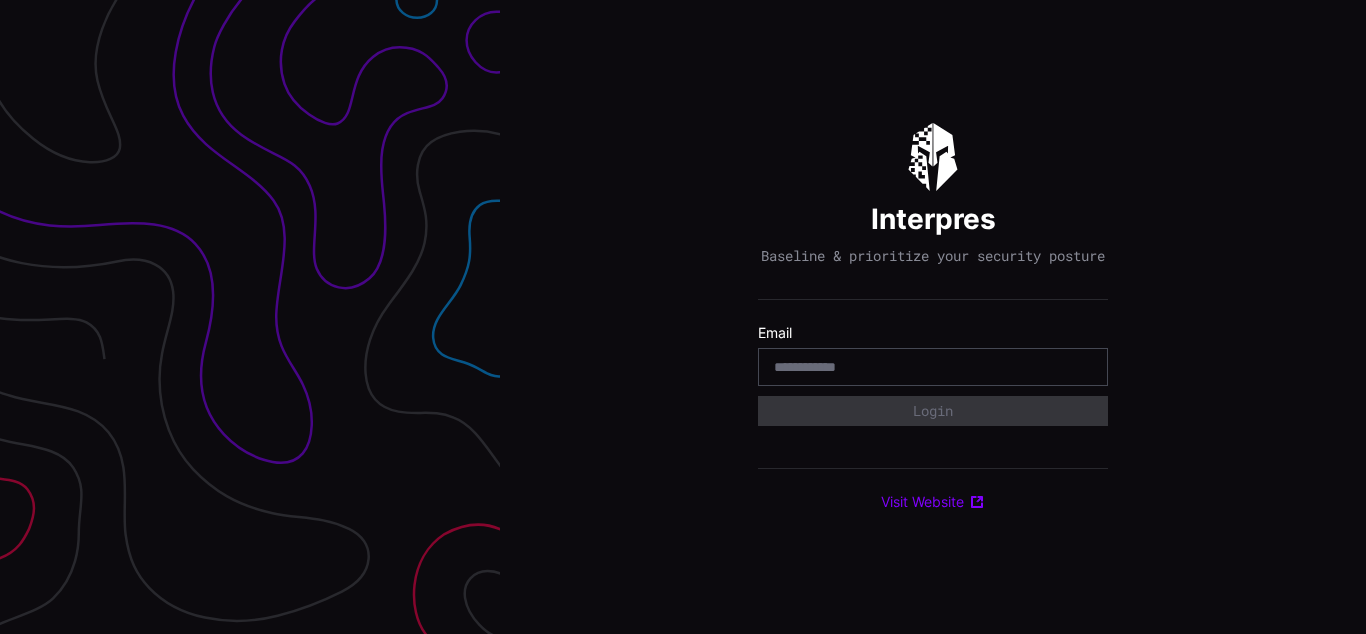 click on "Interpres Baseline & prioritize your security posture Email Login Visit Website" at bounding box center (933, 317) 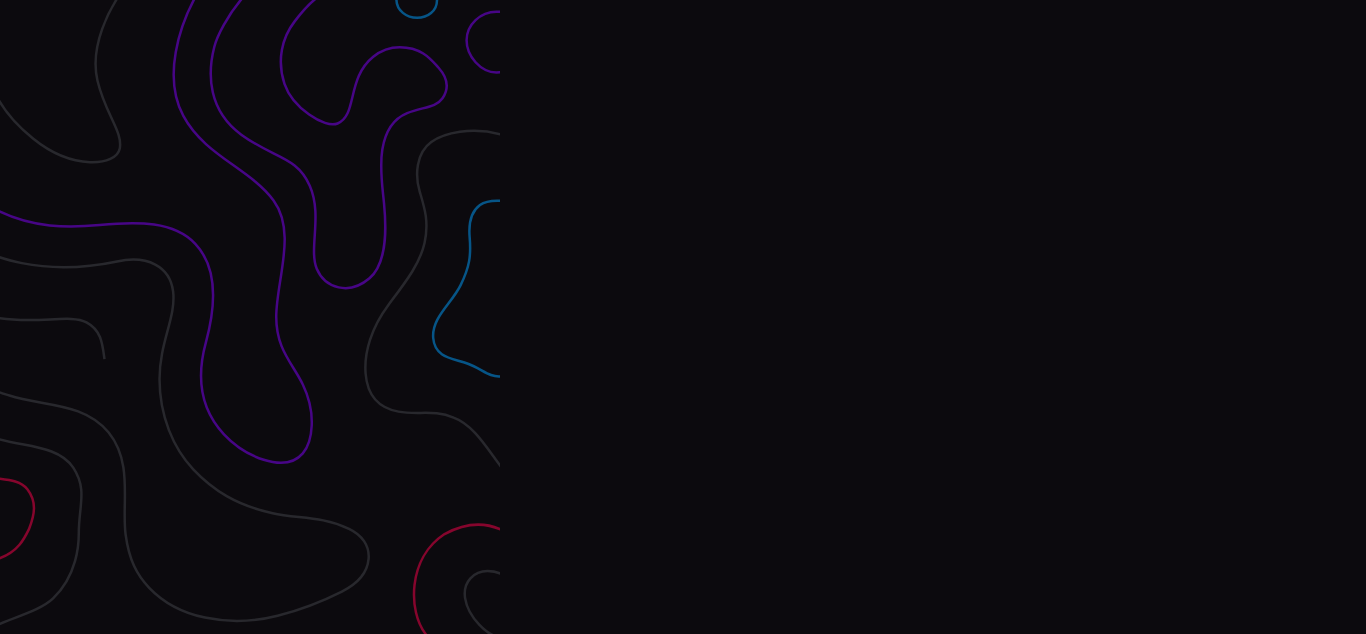 scroll, scrollTop: 0, scrollLeft: 0, axis: both 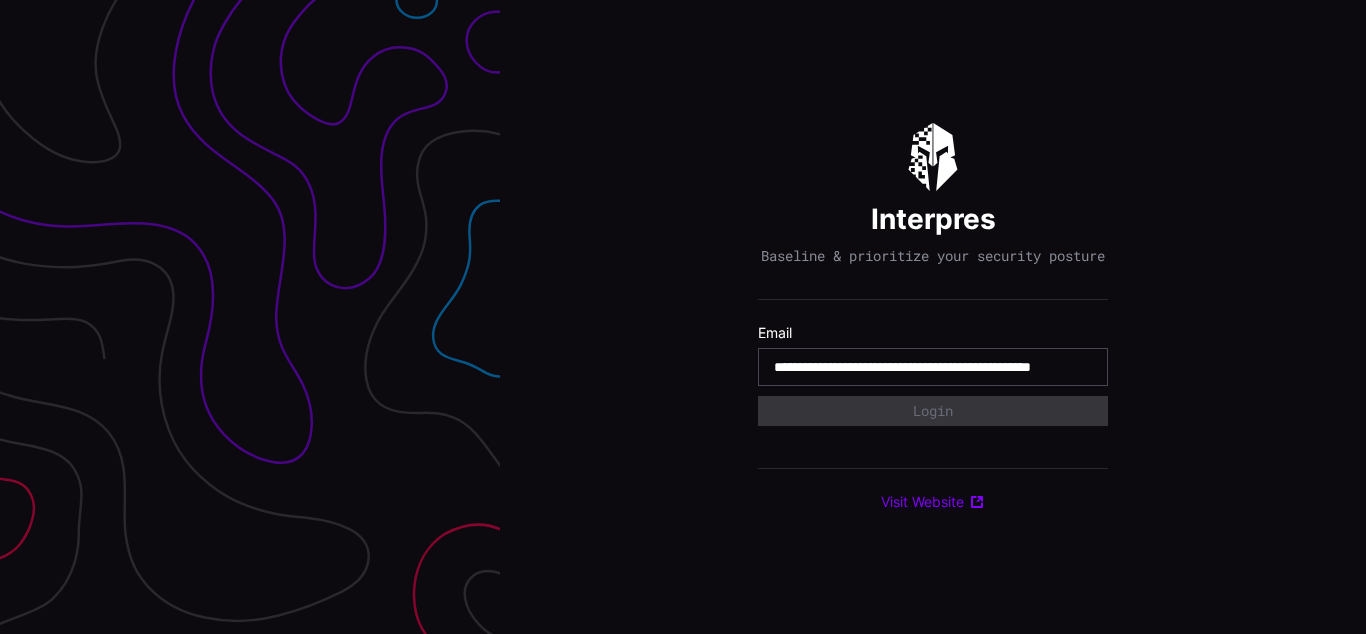 type on "**********" 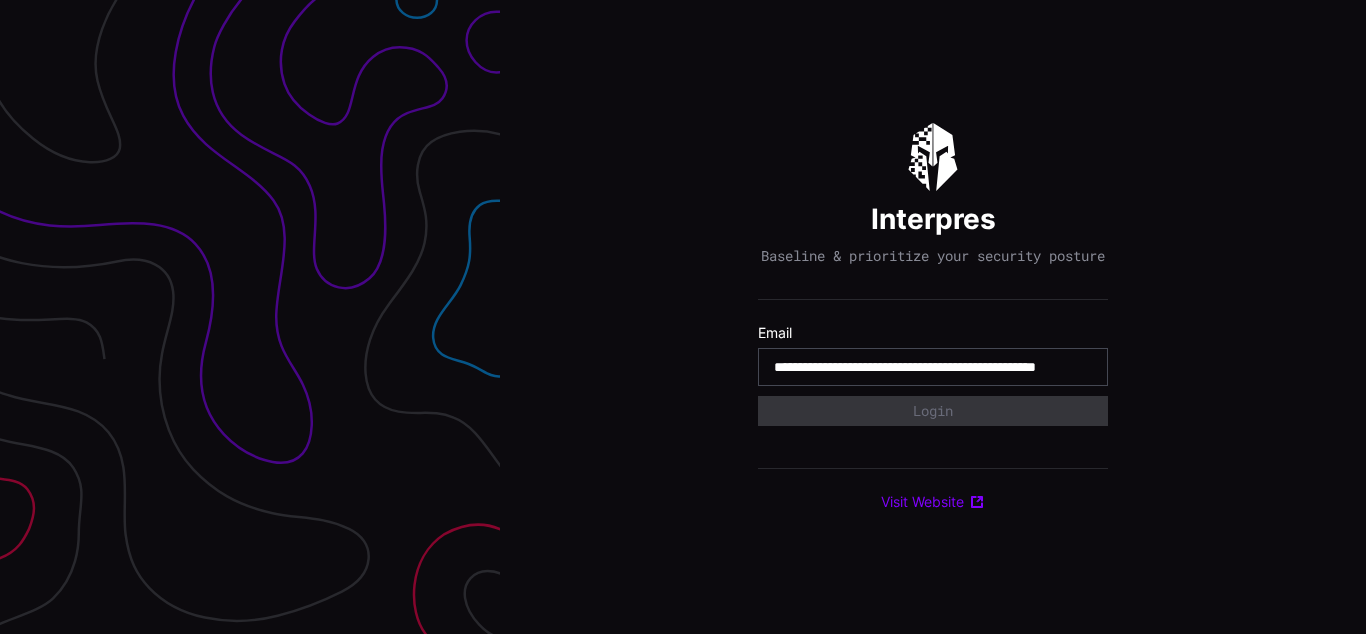 scroll, scrollTop: 0, scrollLeft: 119, axis: horizontal 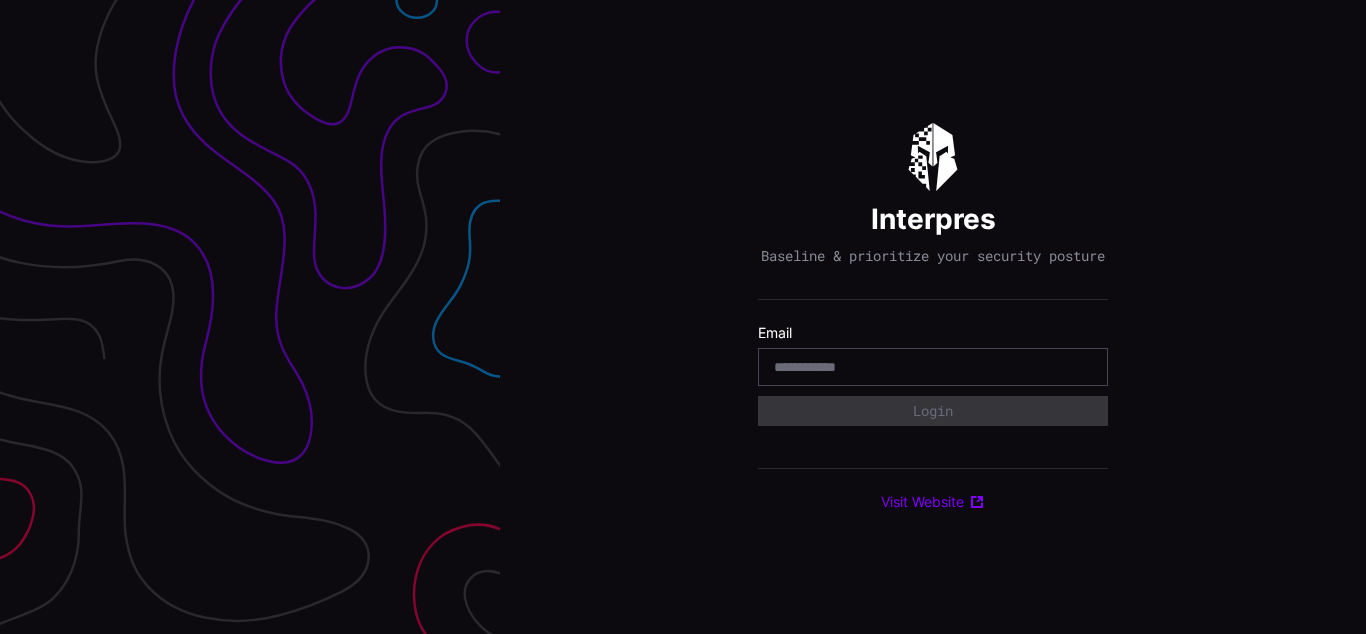 click on "Interpres Baseline & prioritize your security posture Email Login Visit Website" at bounding box center (933, 317) 